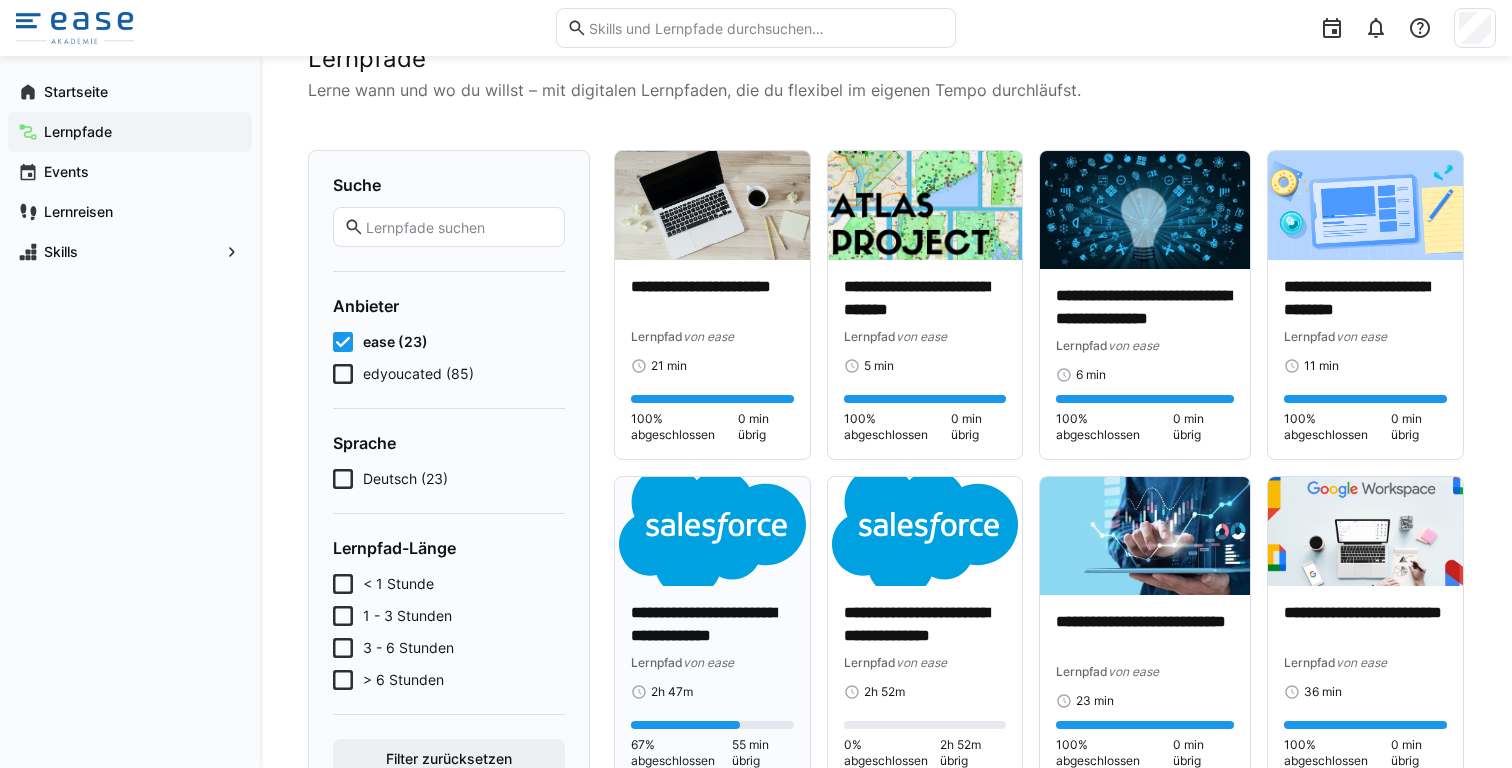 scroll, scrollTop: 71, scrollLeft: 0, axis: vertical 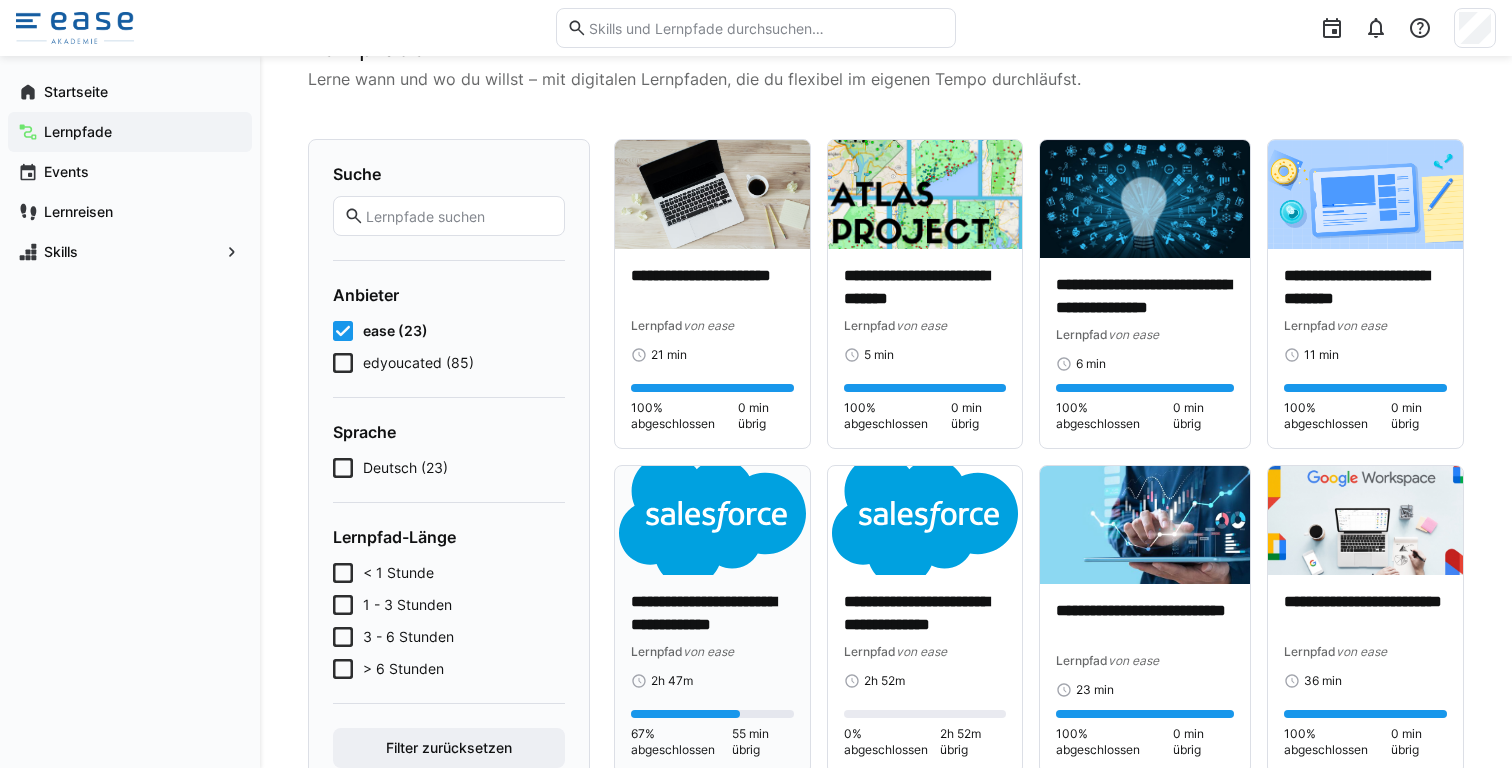 click 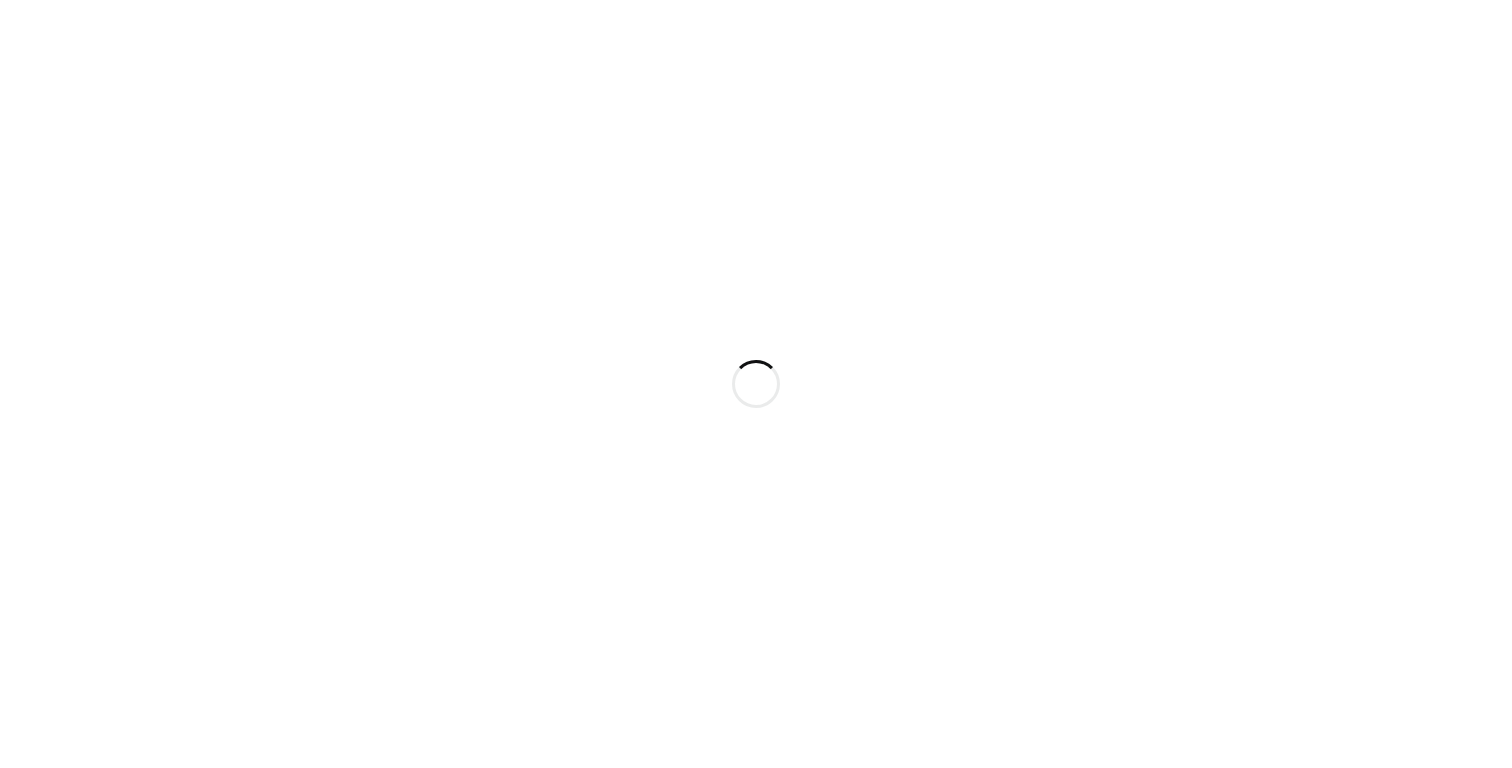 scroll, scrollTop: 0, scrollLeft: 0, axis: both 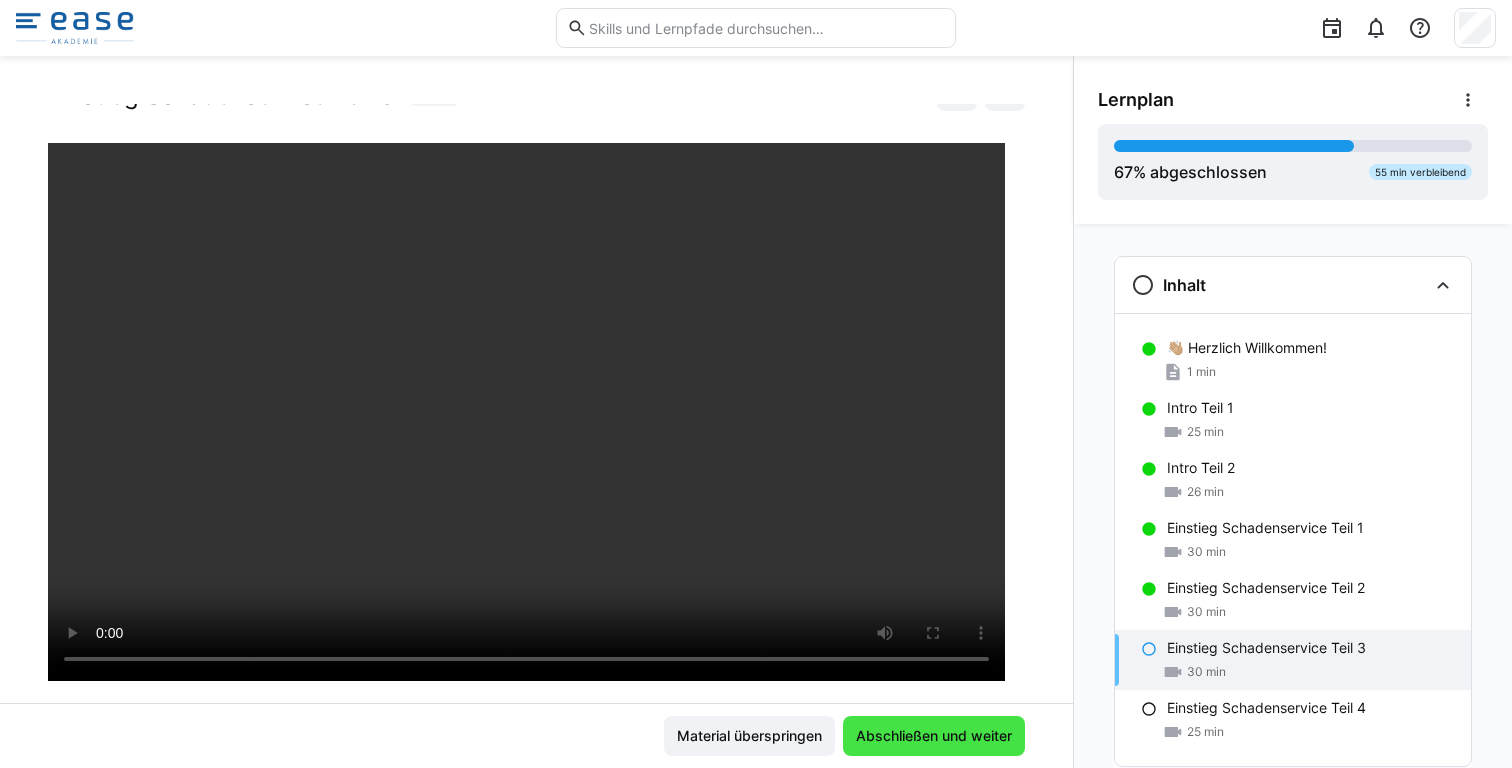 click on "Abschließen und weiter" 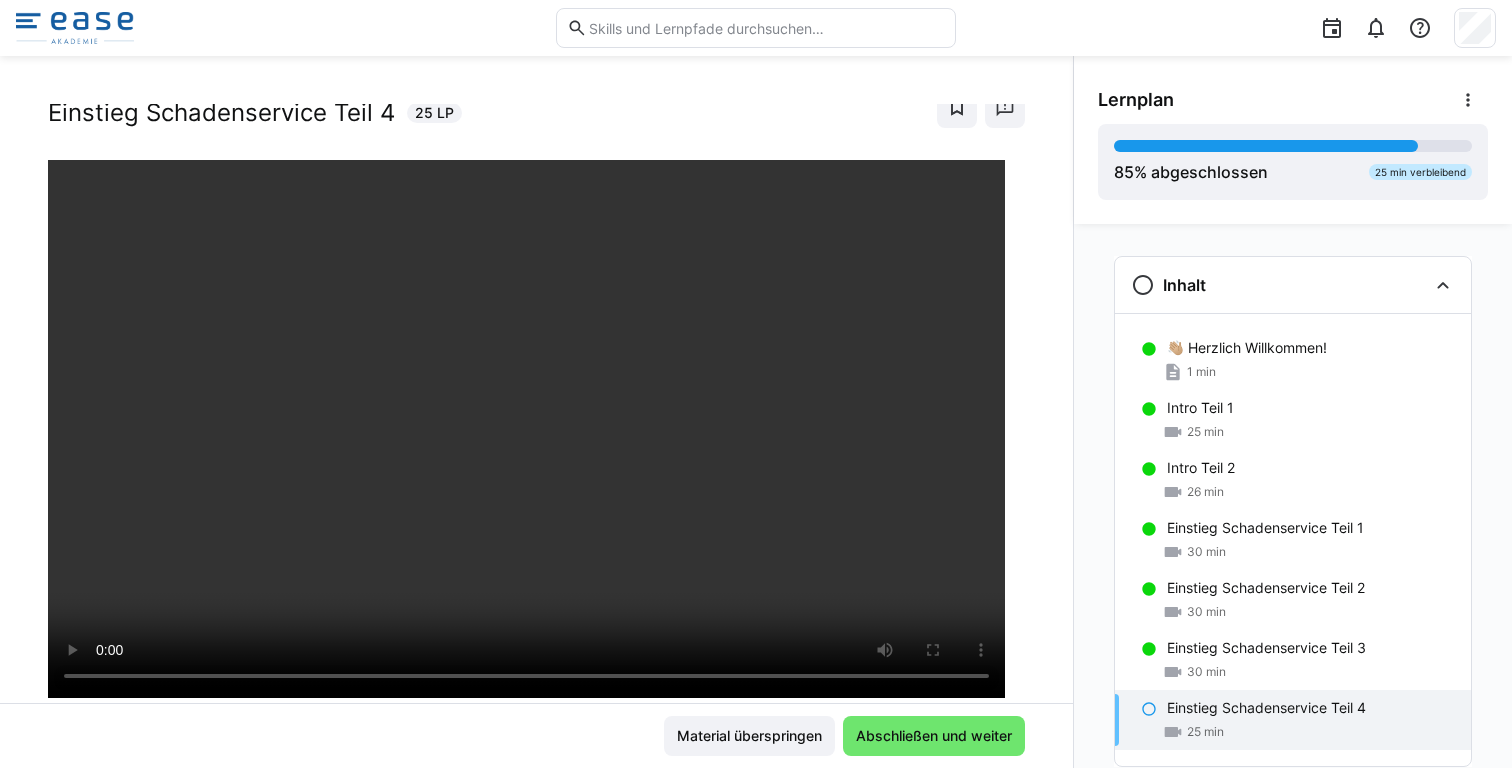 scroll, scrollTop: 130, scrollLeft: 0, axis: vertical 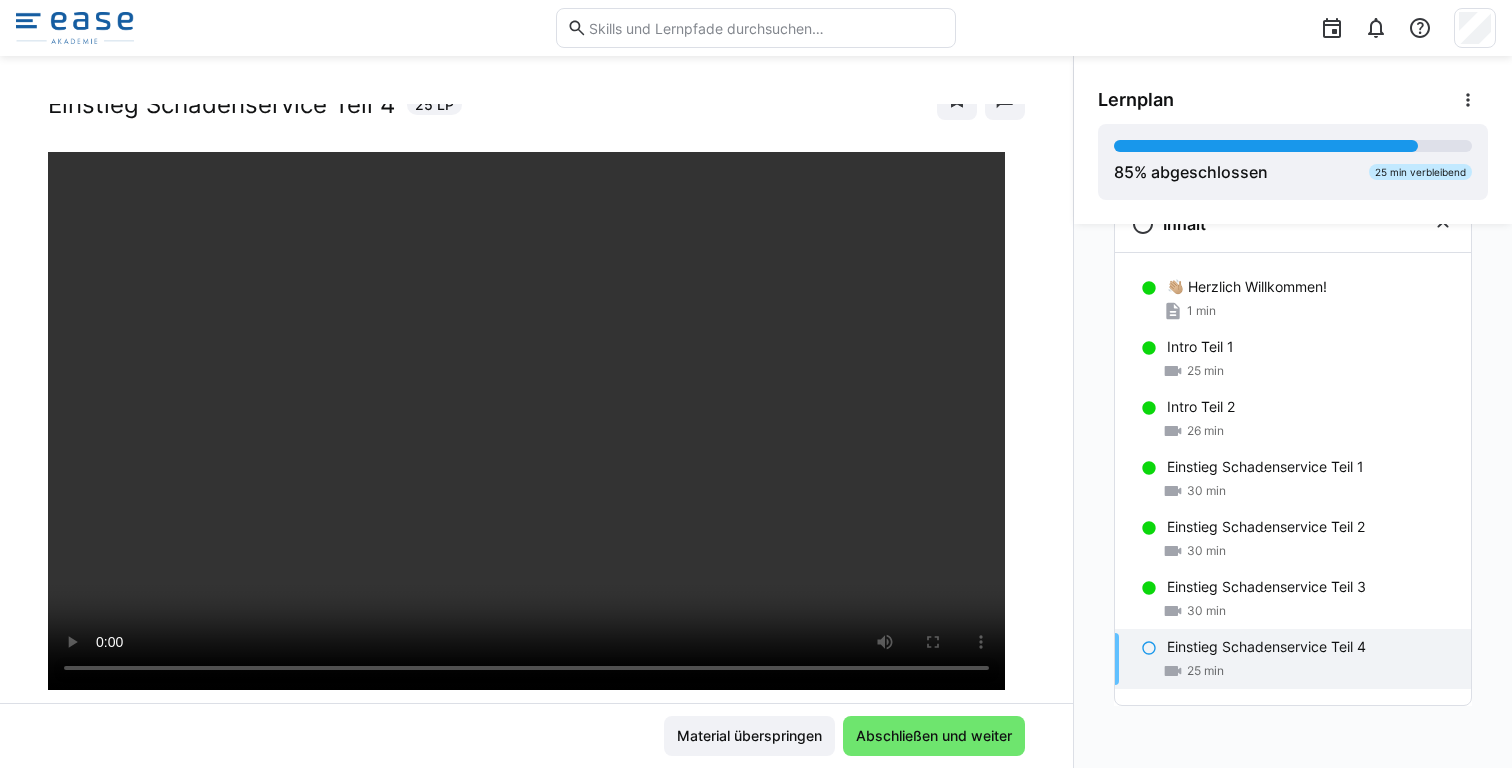 click 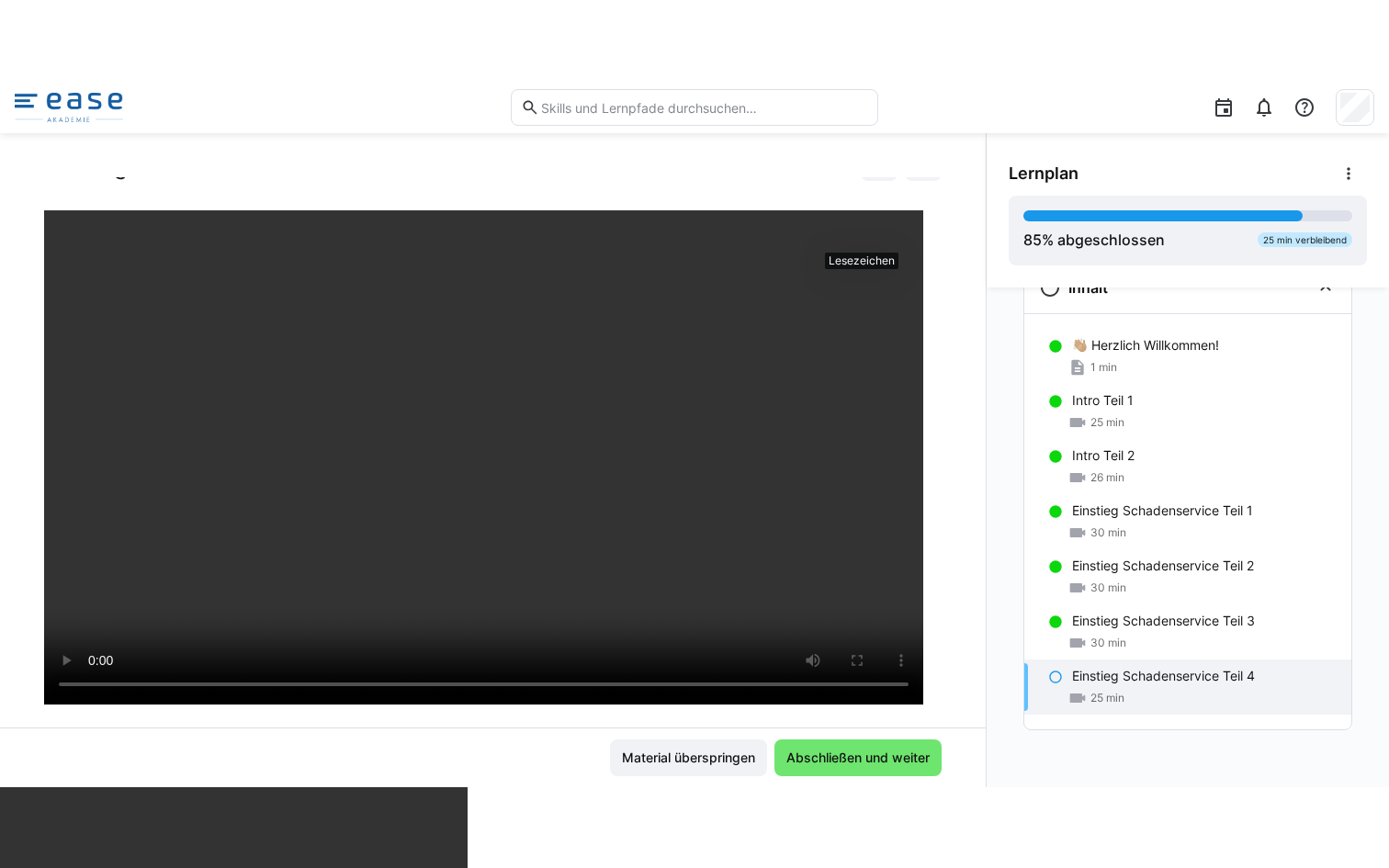 scroll, scrollTop: 69, scrollLeft: 0, axis: vertical 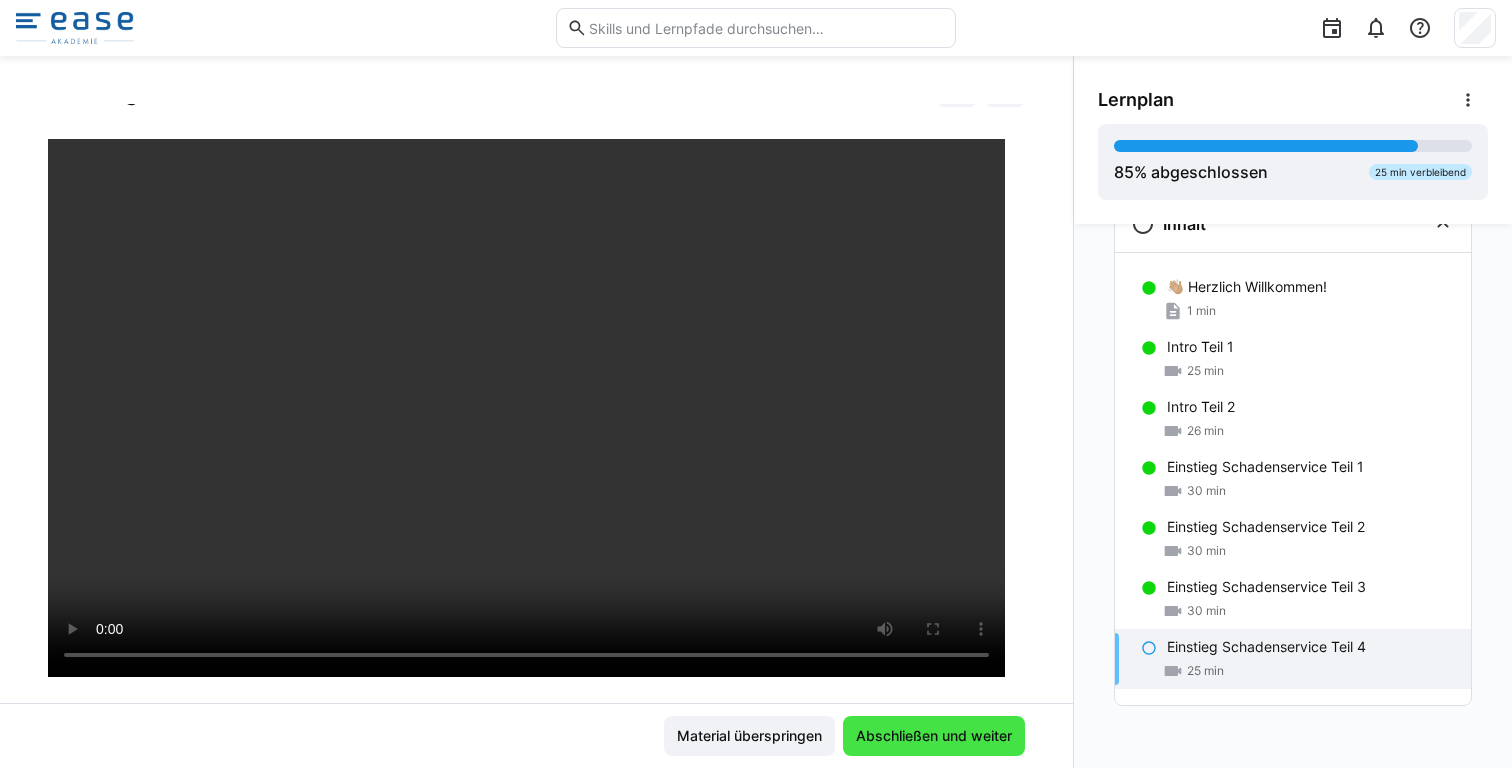 click on "Abschließen und weiter" 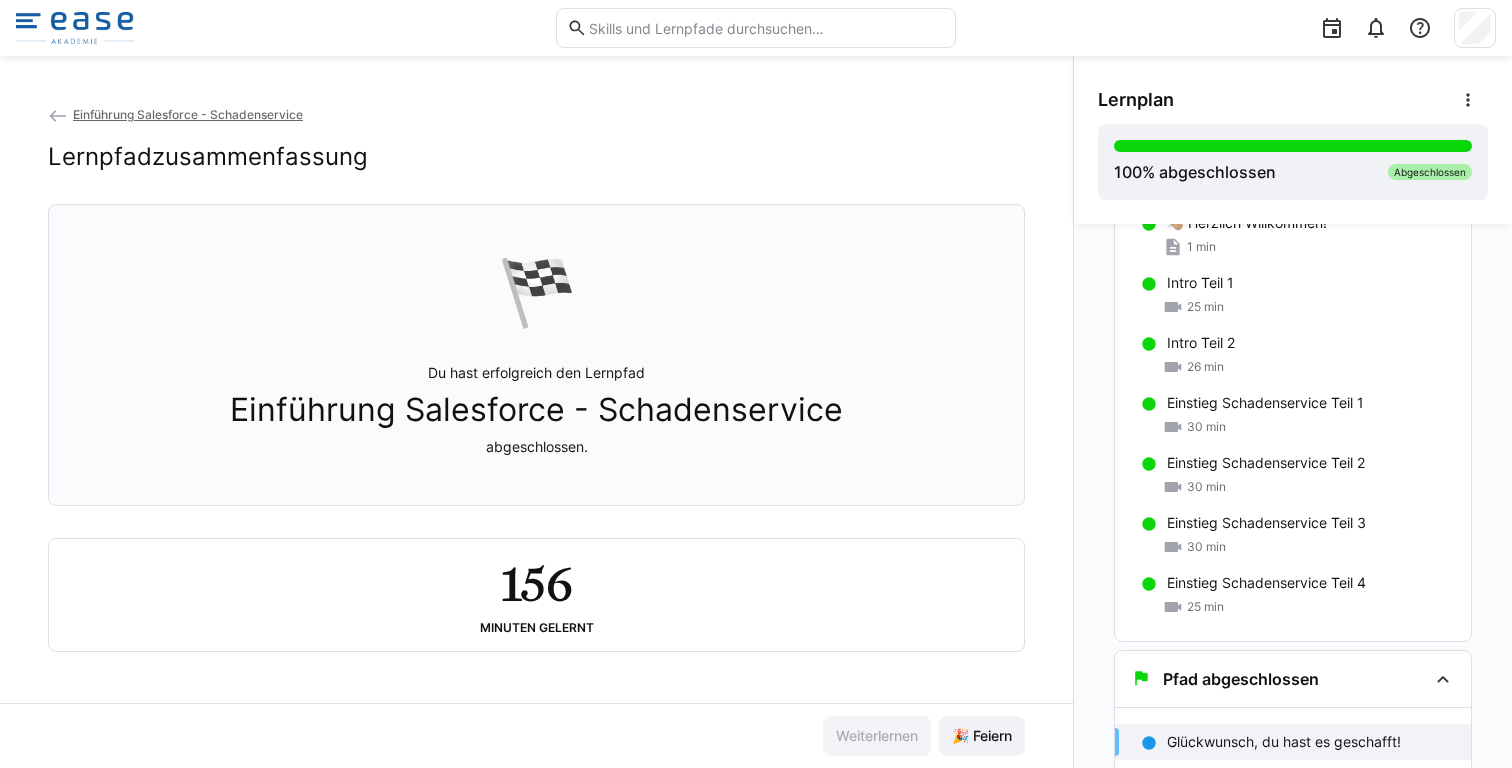 scroll, scrollTop: 128, scrollLeft: 0, axis: vertical 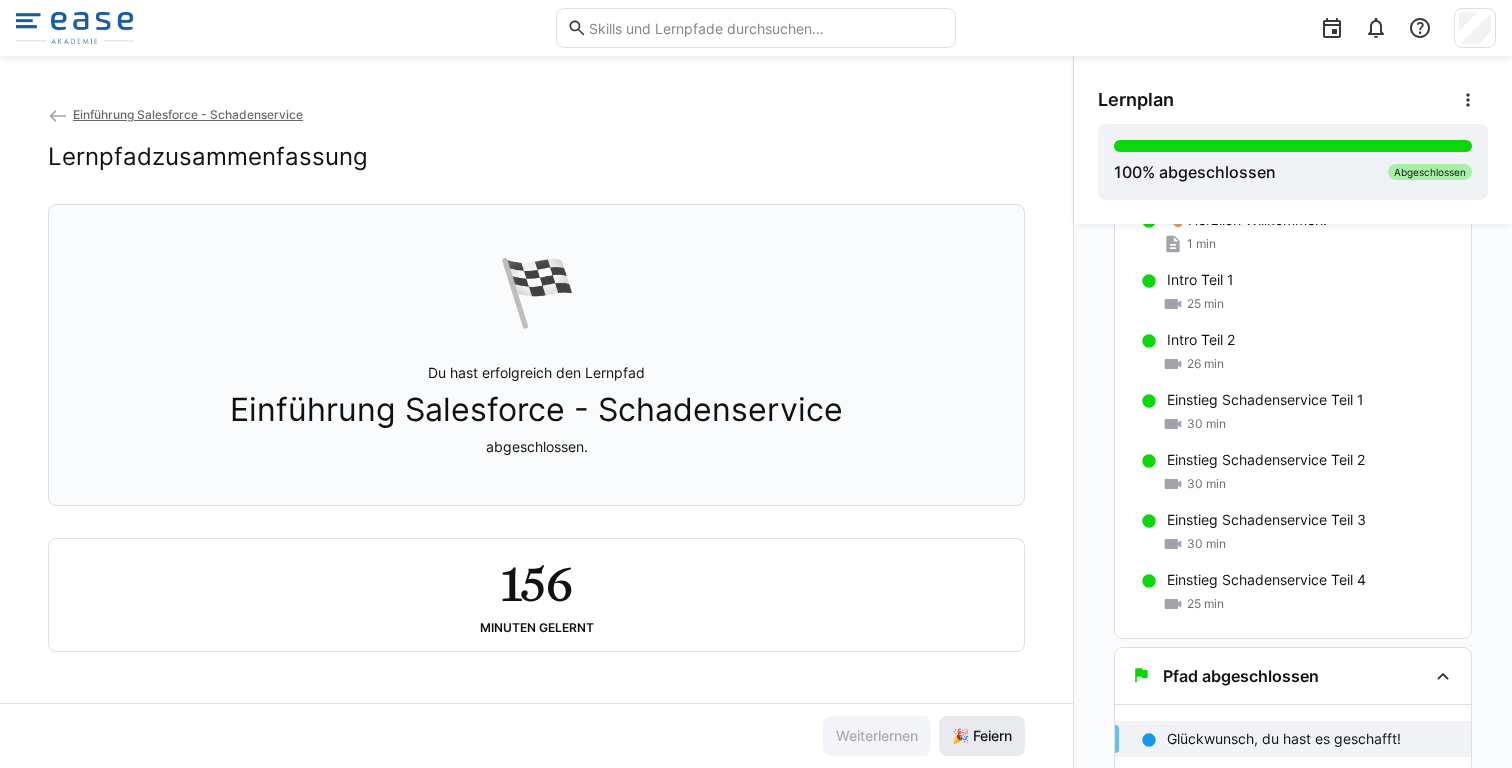 click on "🎉 Feiern" 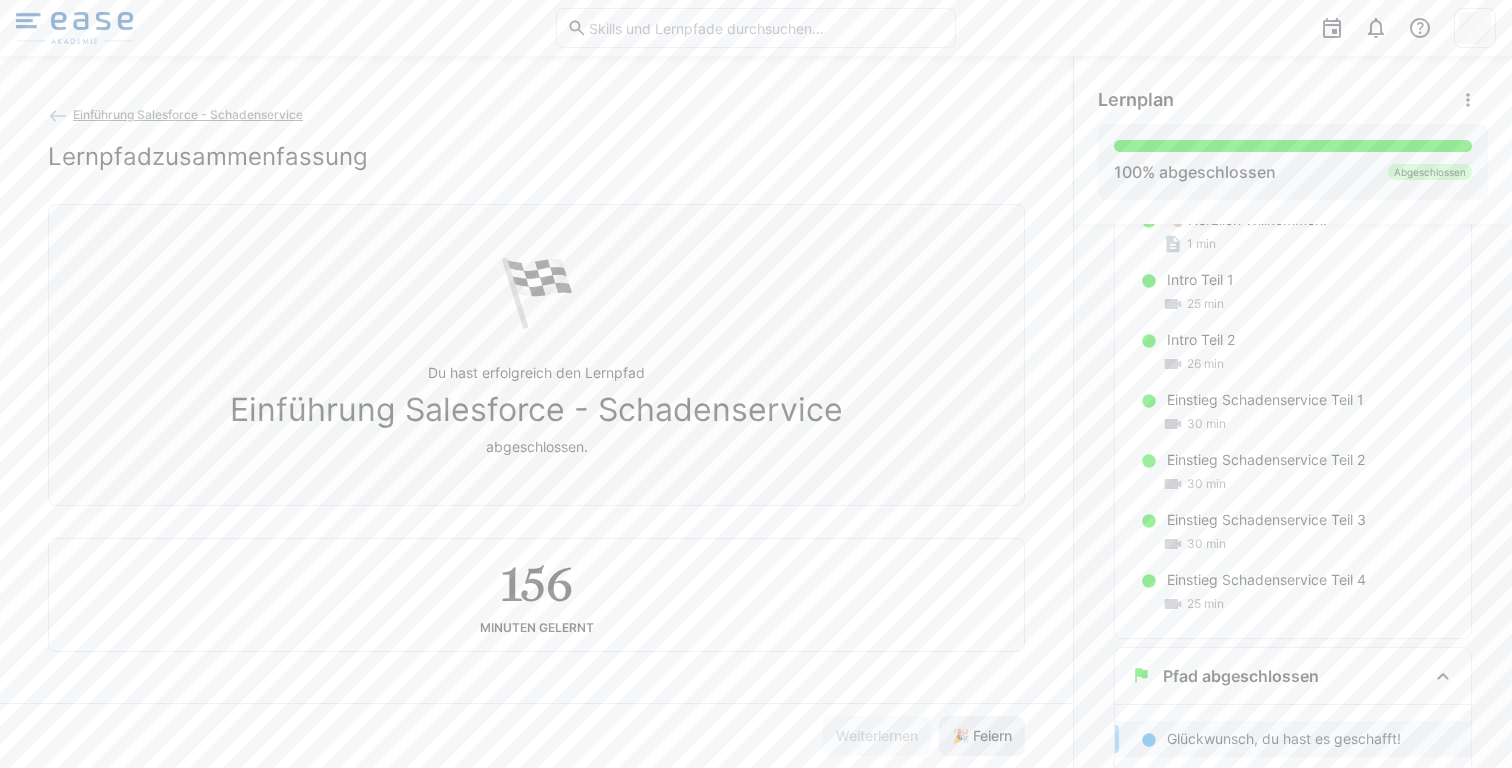click on "🎉 Feiern" 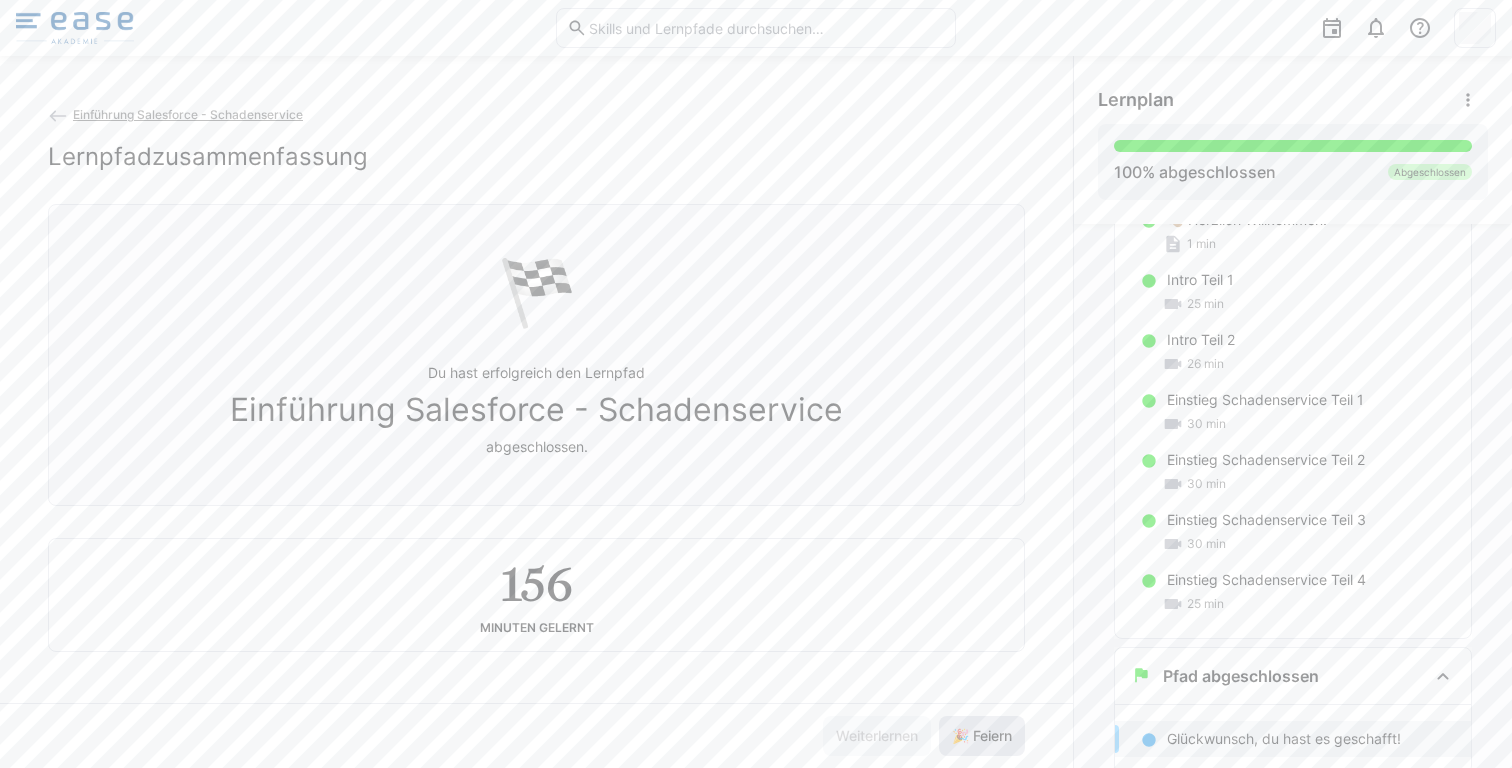 click on "🎉 Feiern" 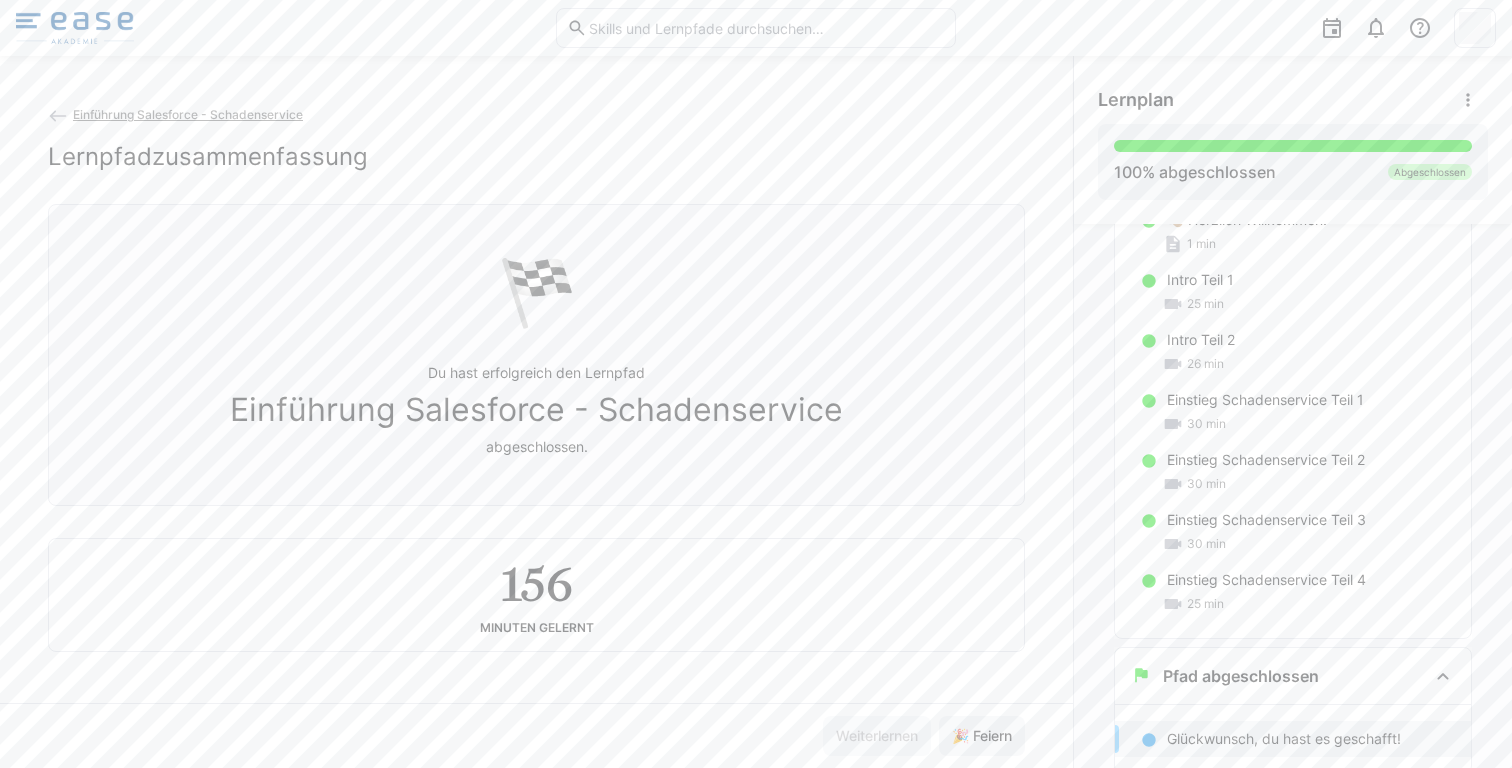 click on "Einführung Salesforce - Schadenservice" 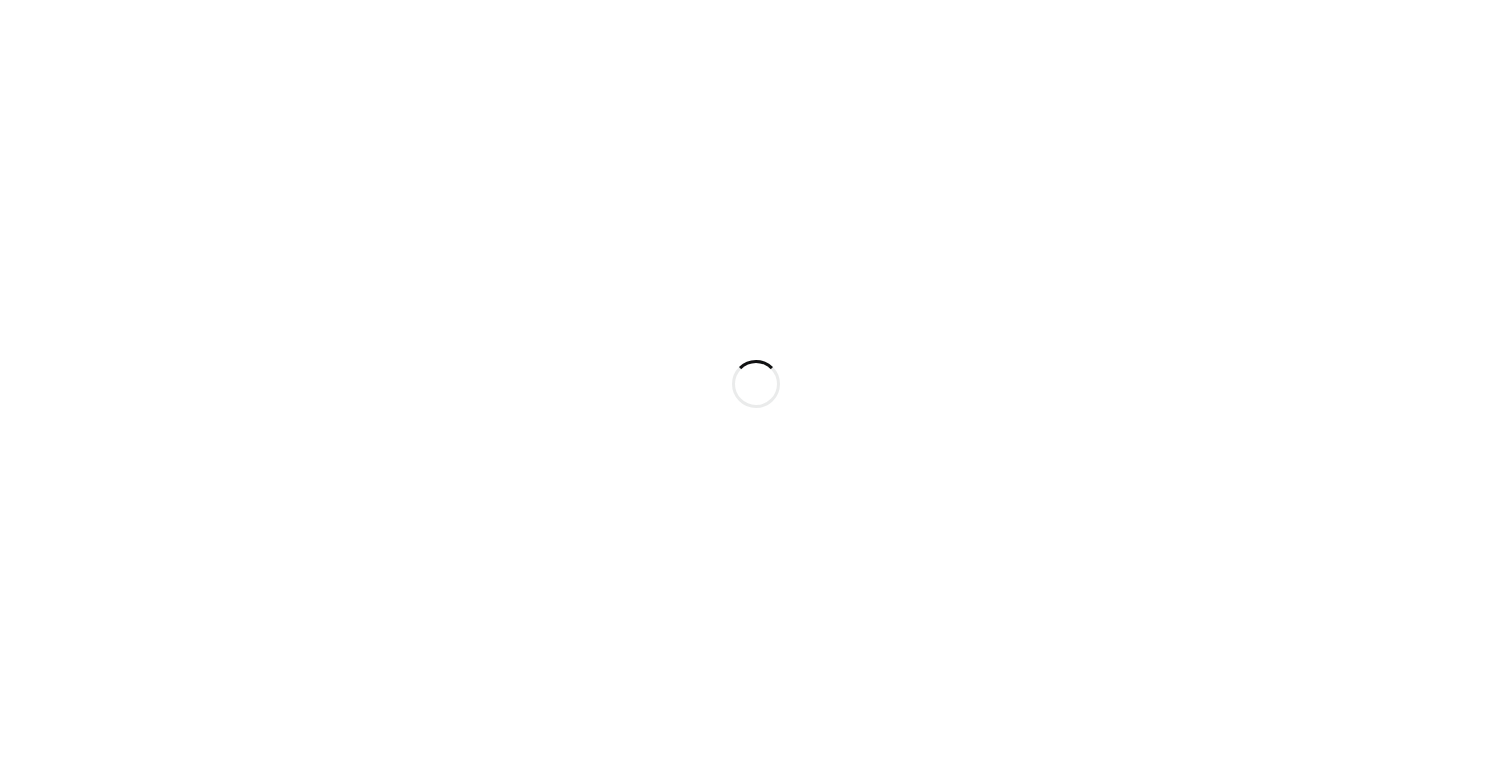 scroll, scrollTop: 0, scrollLeft: 0, axis: both 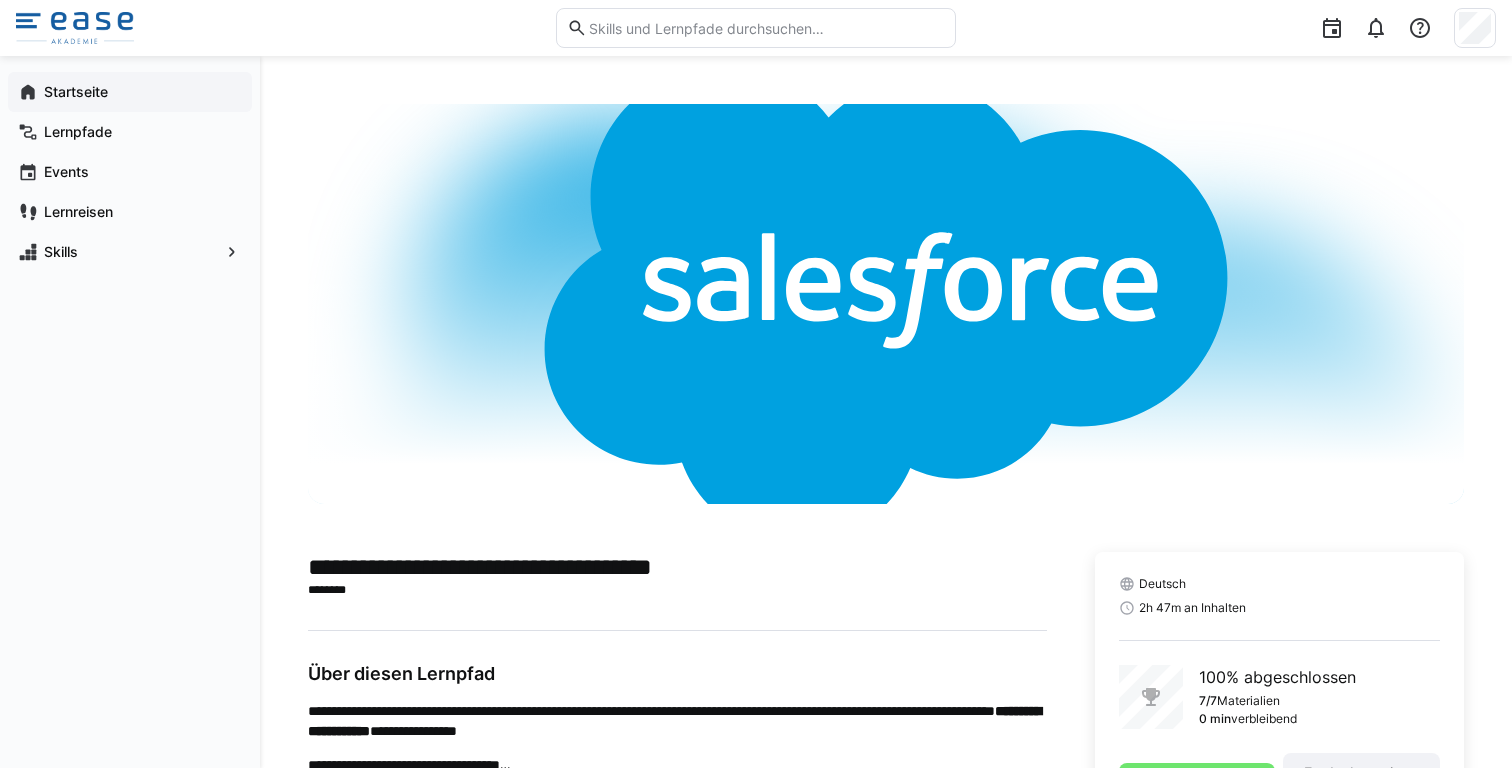click on "Startseite" 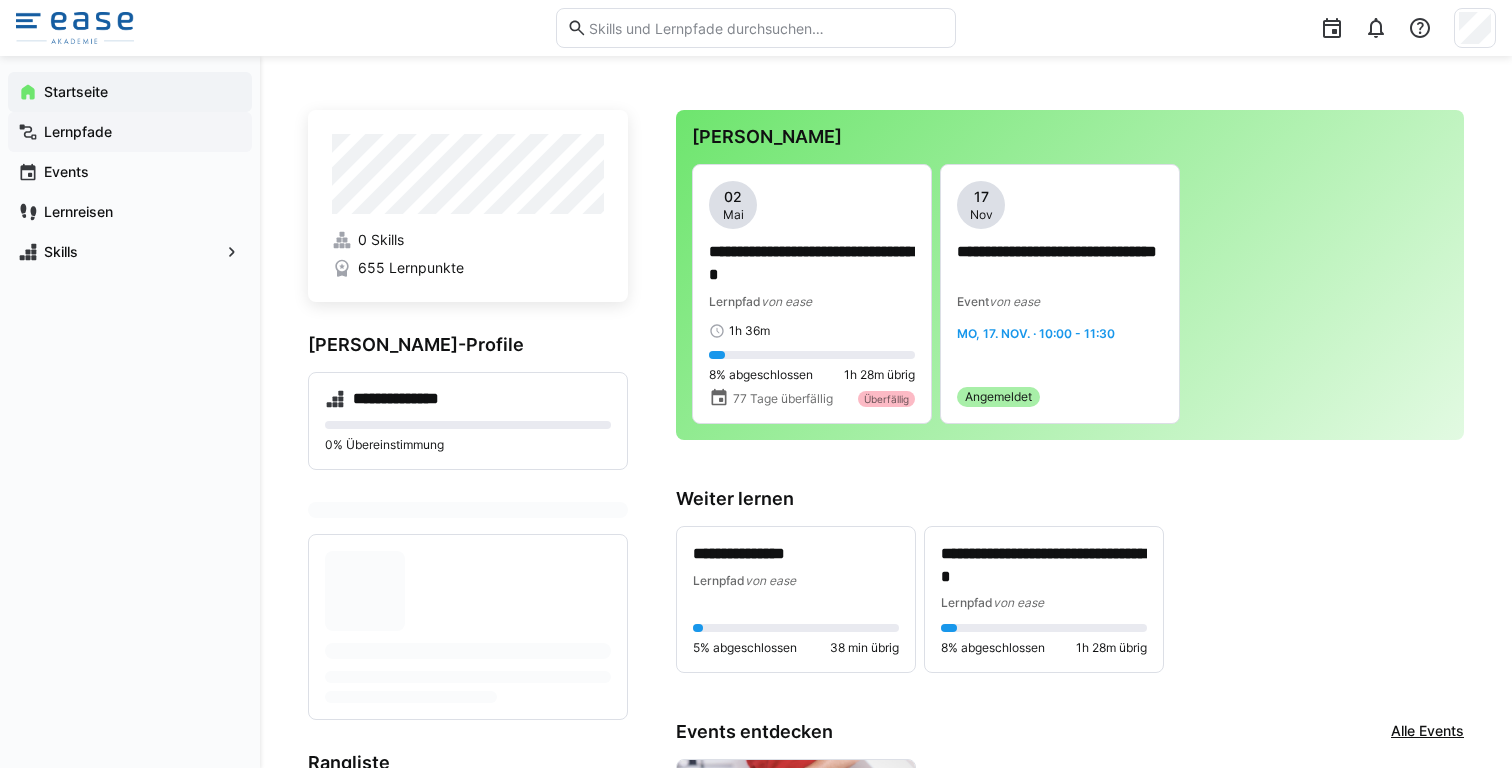 click on "Lernpfade" 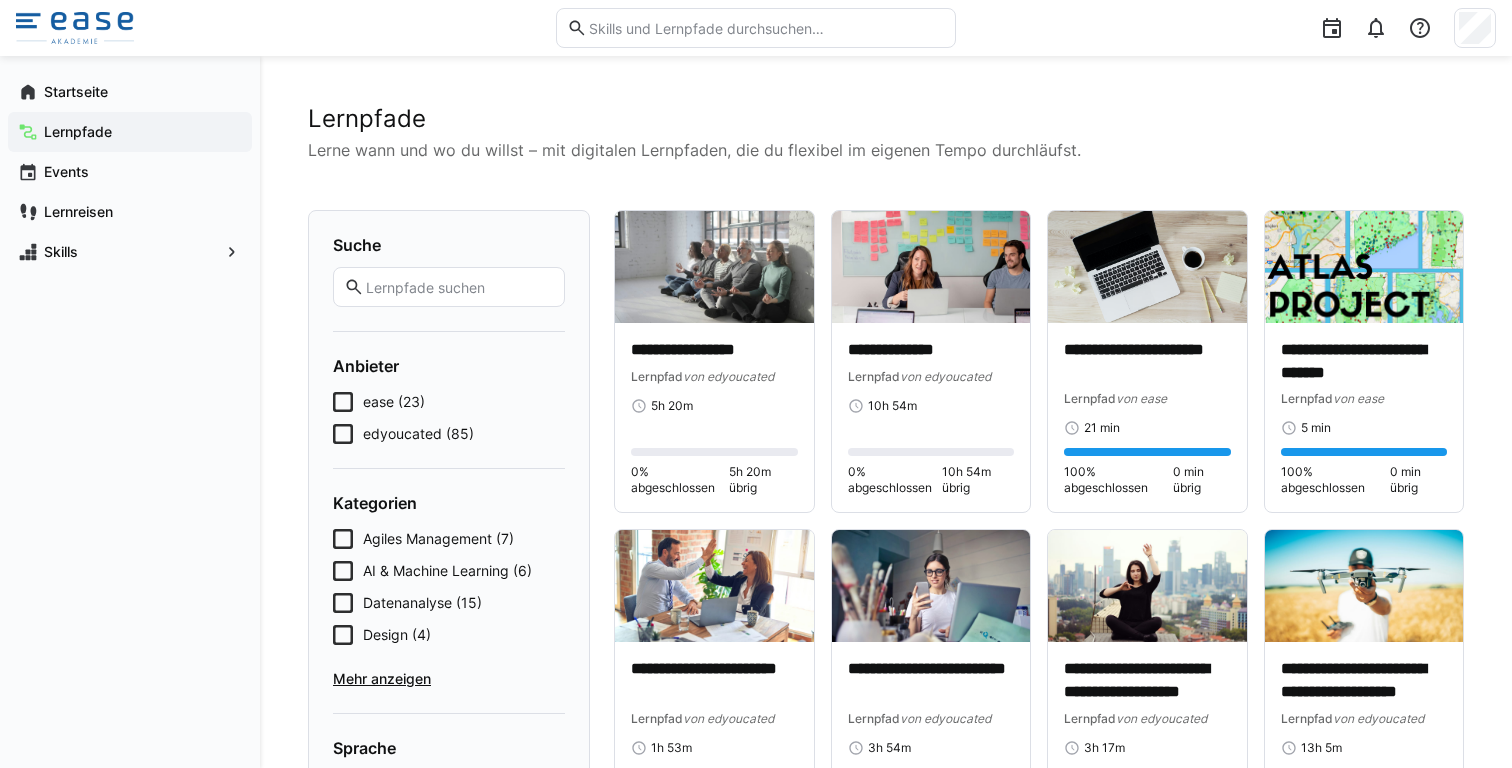 click on "ease (23)" 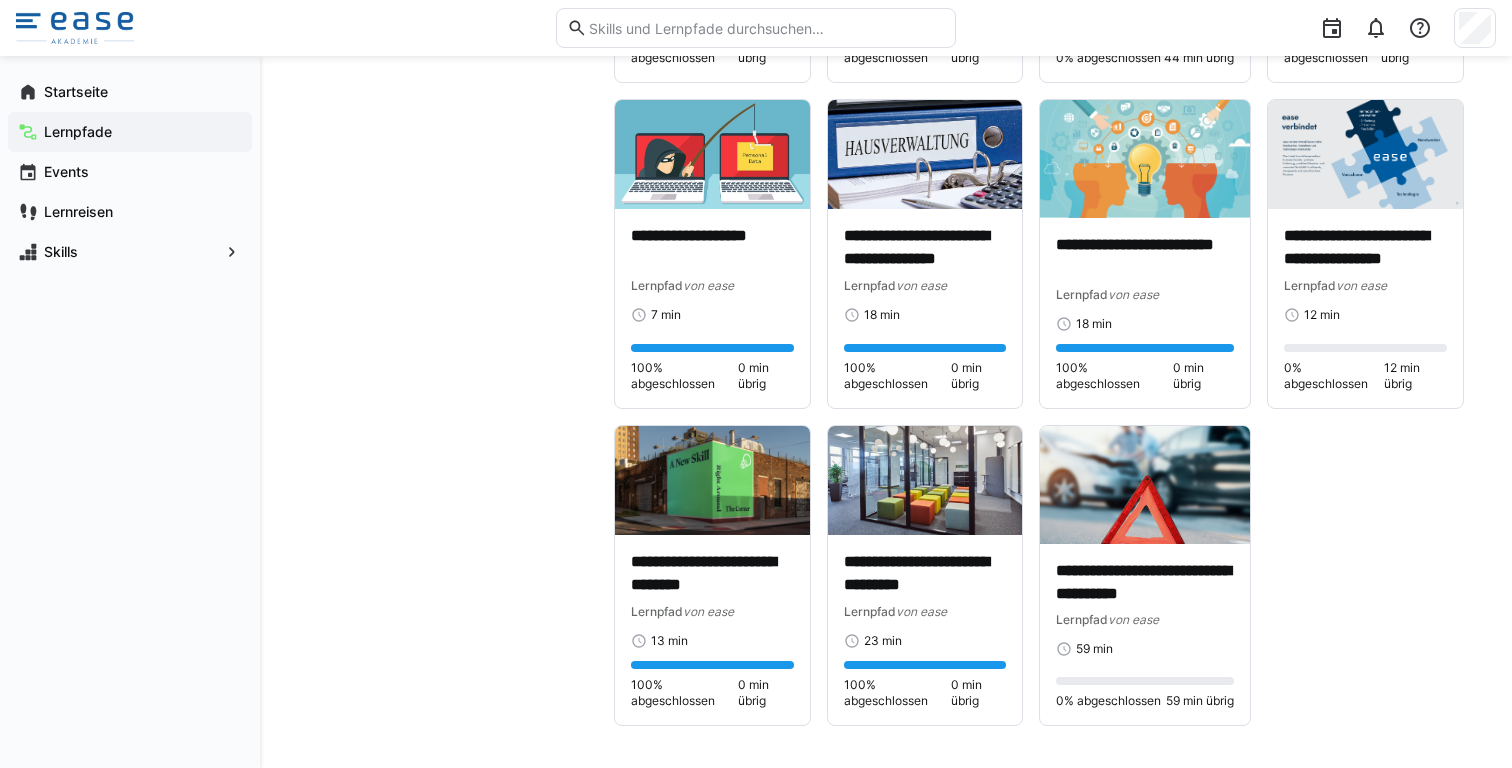 scroll, scrollTop: 1413, scrollLeft: 0, axis: vertical 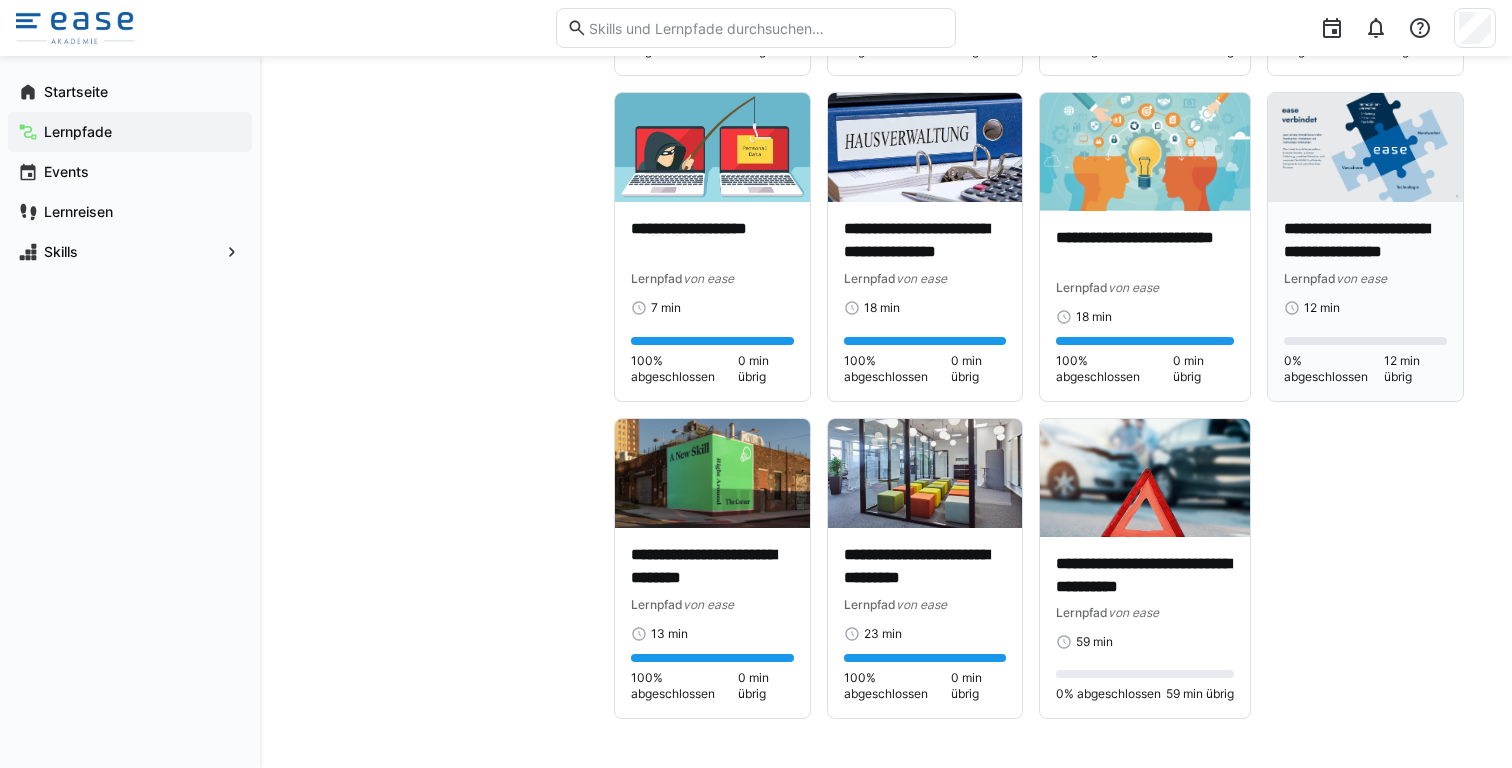 click 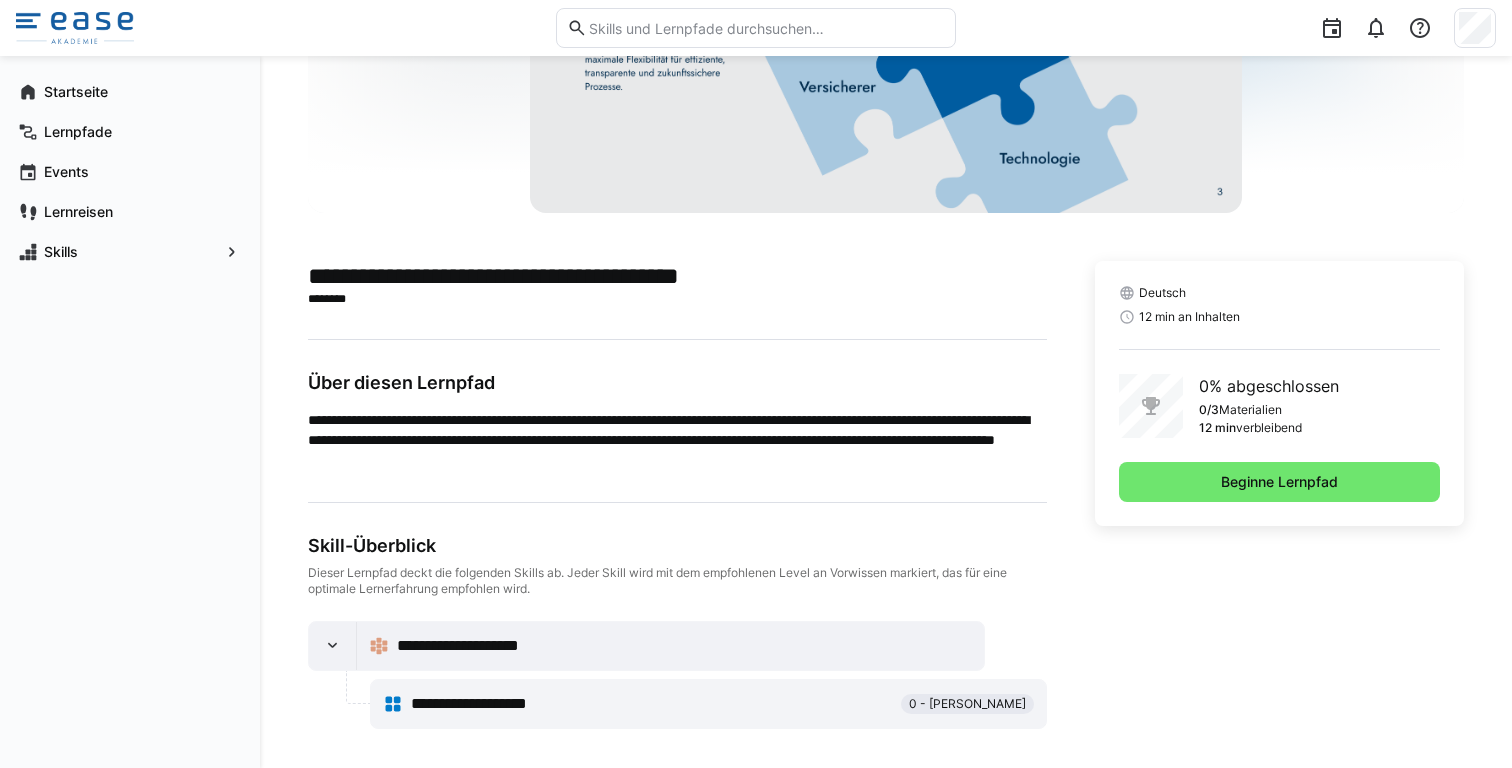scroll, scrollTop: 296, scrollLeft: 0, axis: vertical 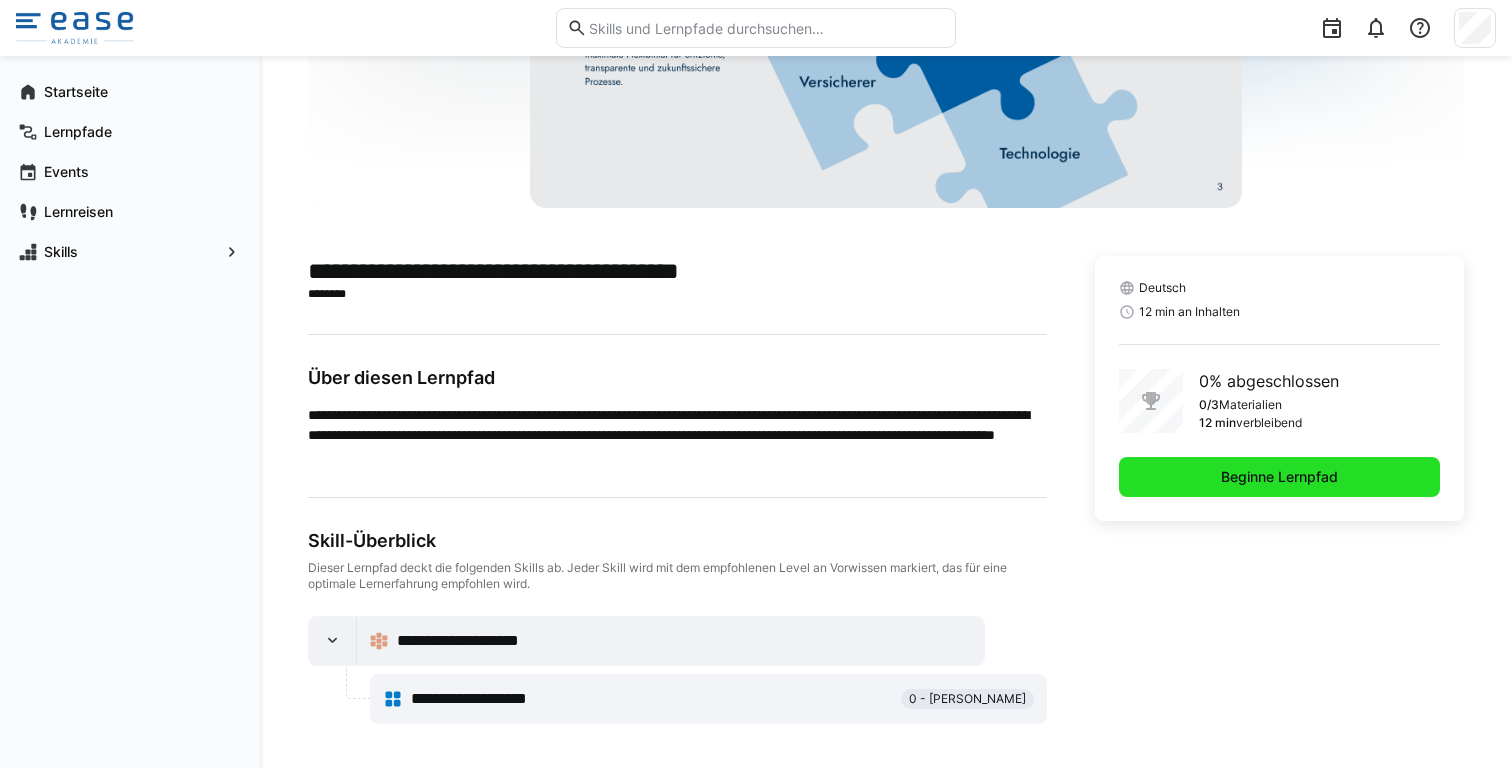 click on "Beginne Lernpfad" 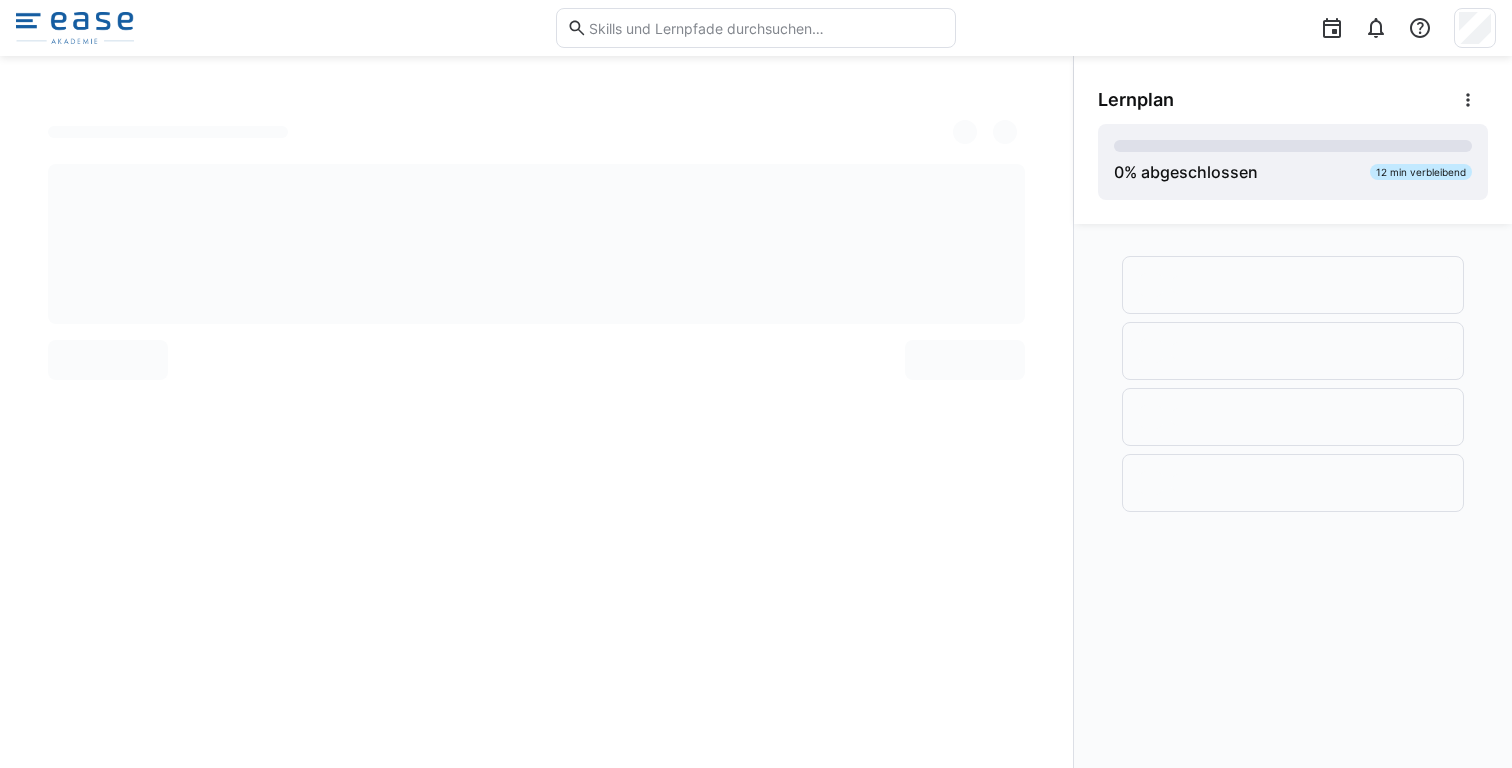 scroll, scrollTop: 0, scrollLeft: 0, axis: both 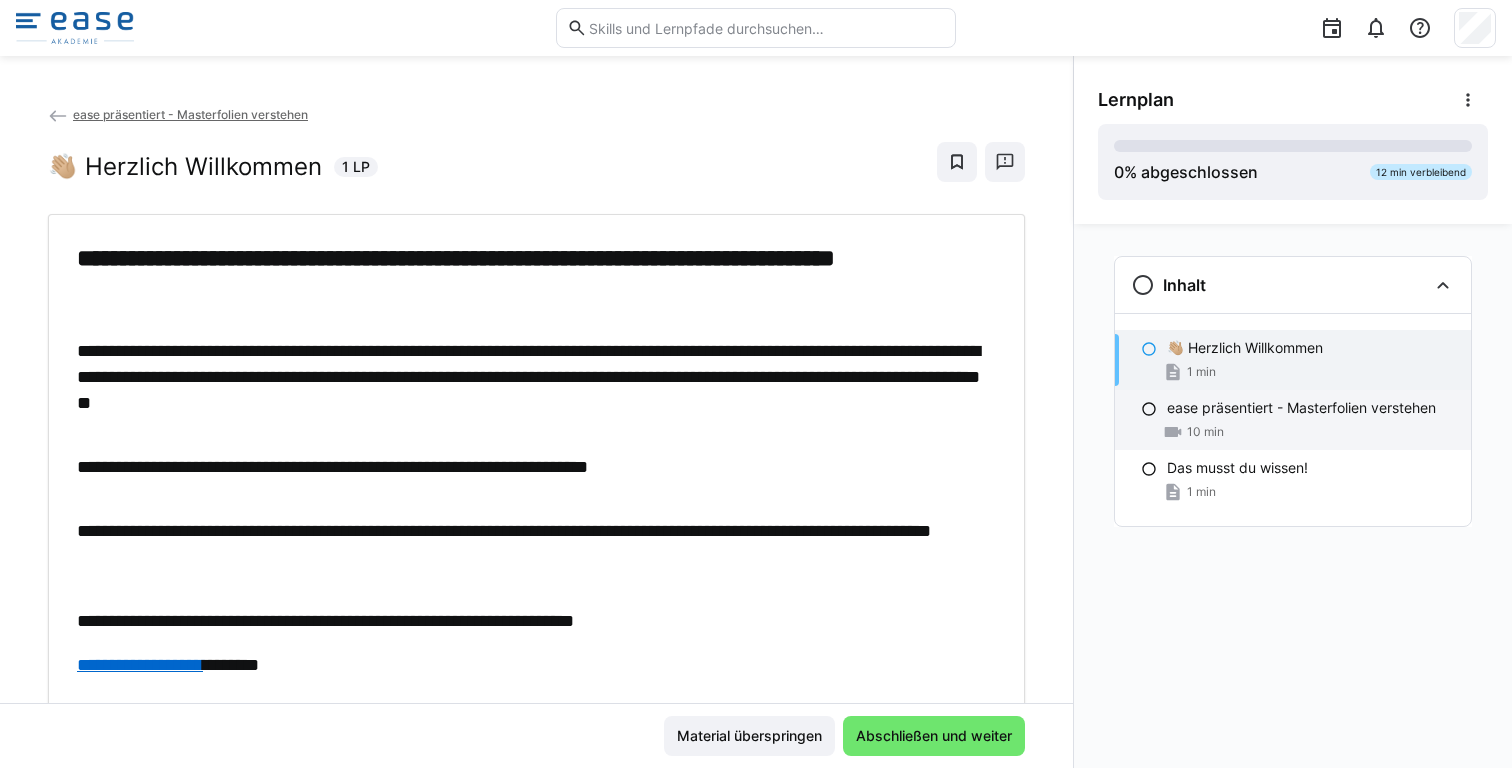 click on "10 min" 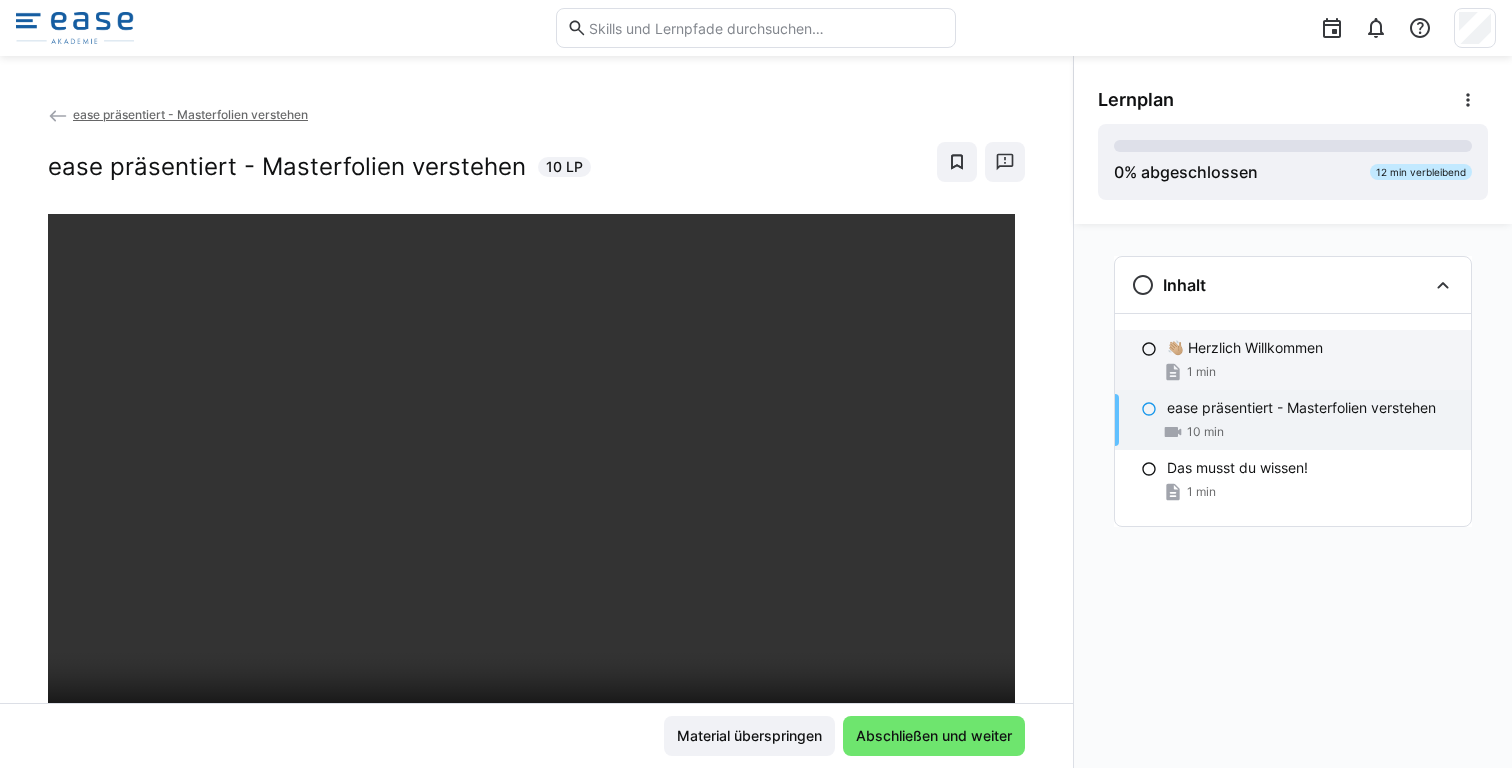 click on "1 min" 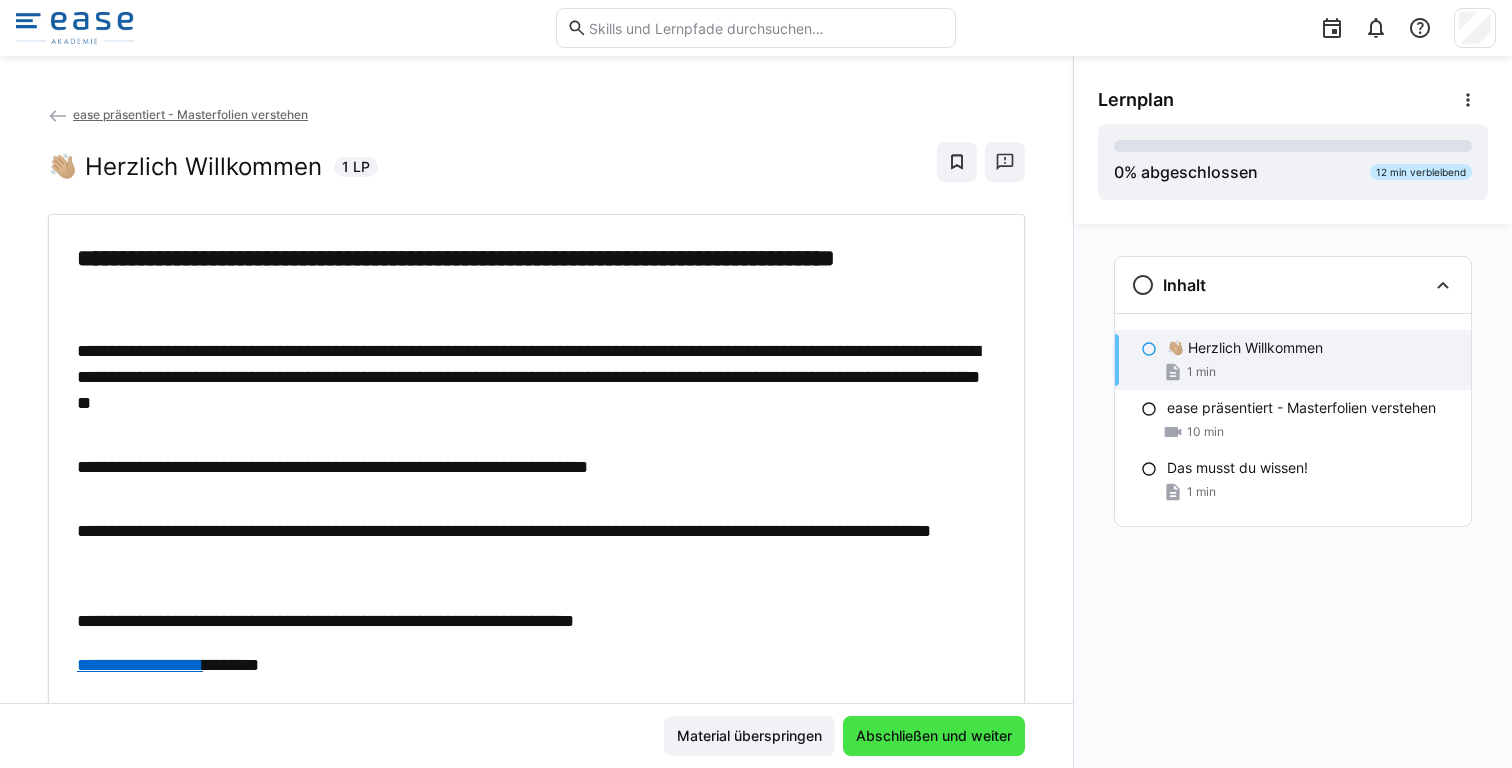 click on "Abschließen und weiter" 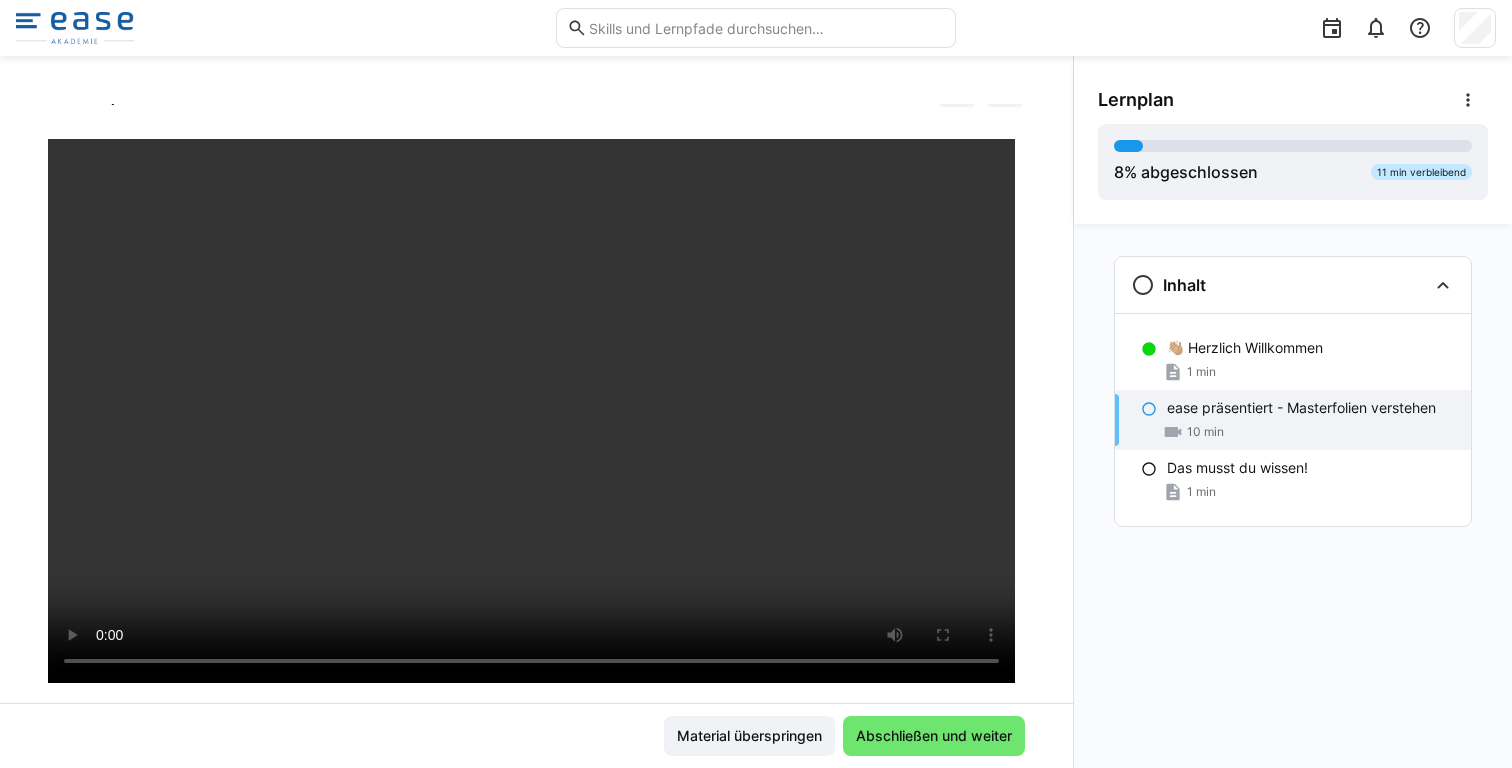scroll, scrollTop: 83, scrollLeft: 0, axis: vertical 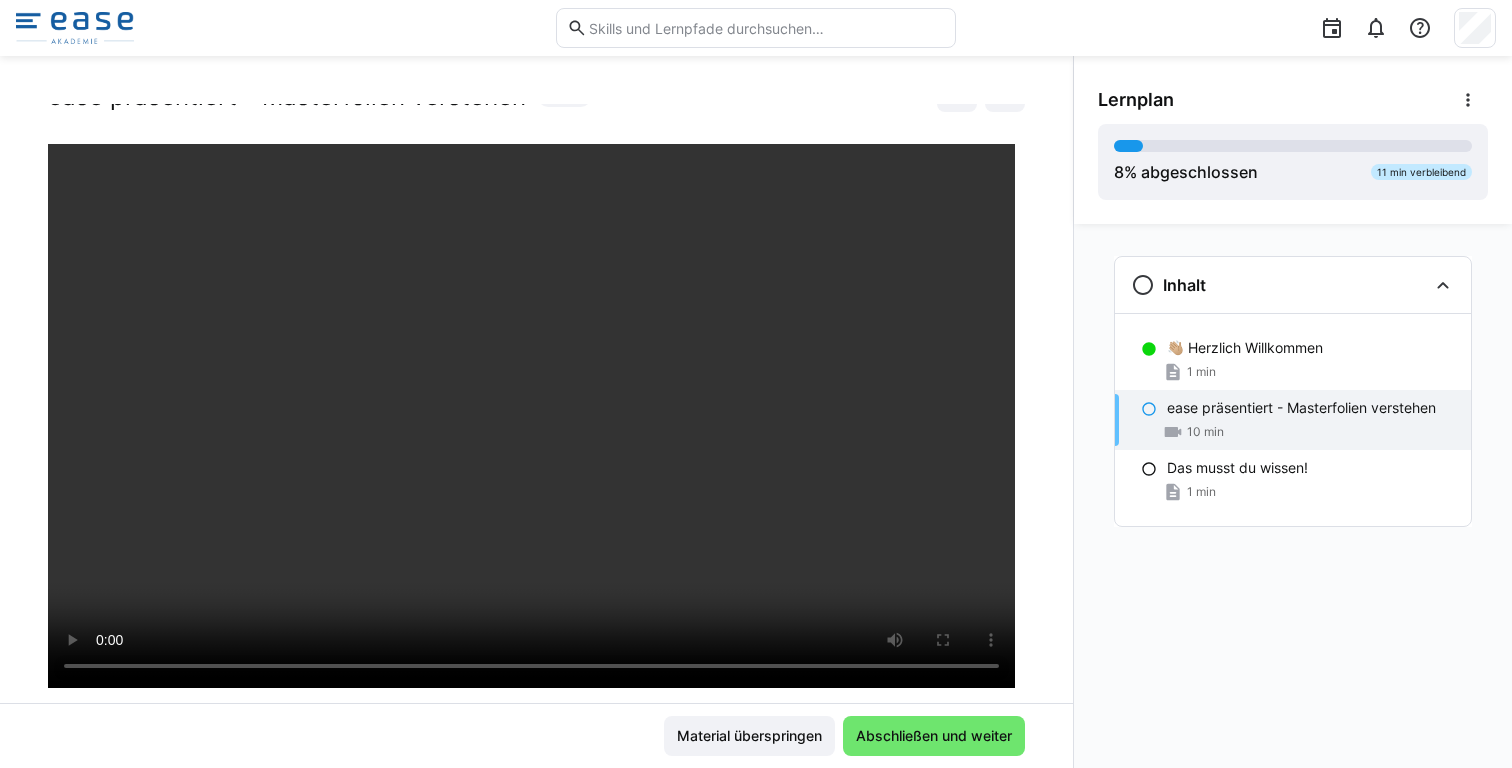 click 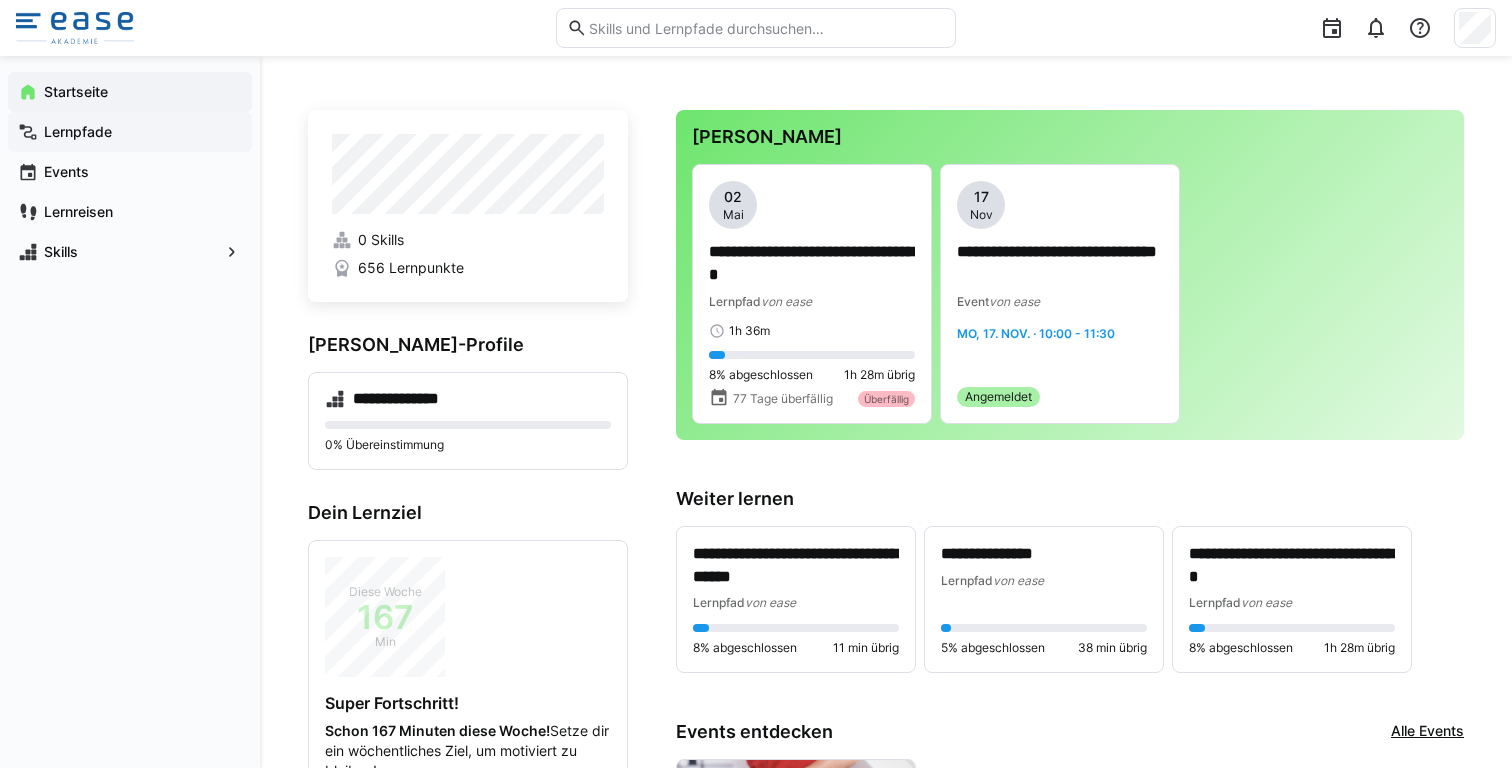 click on "Lernpfade" 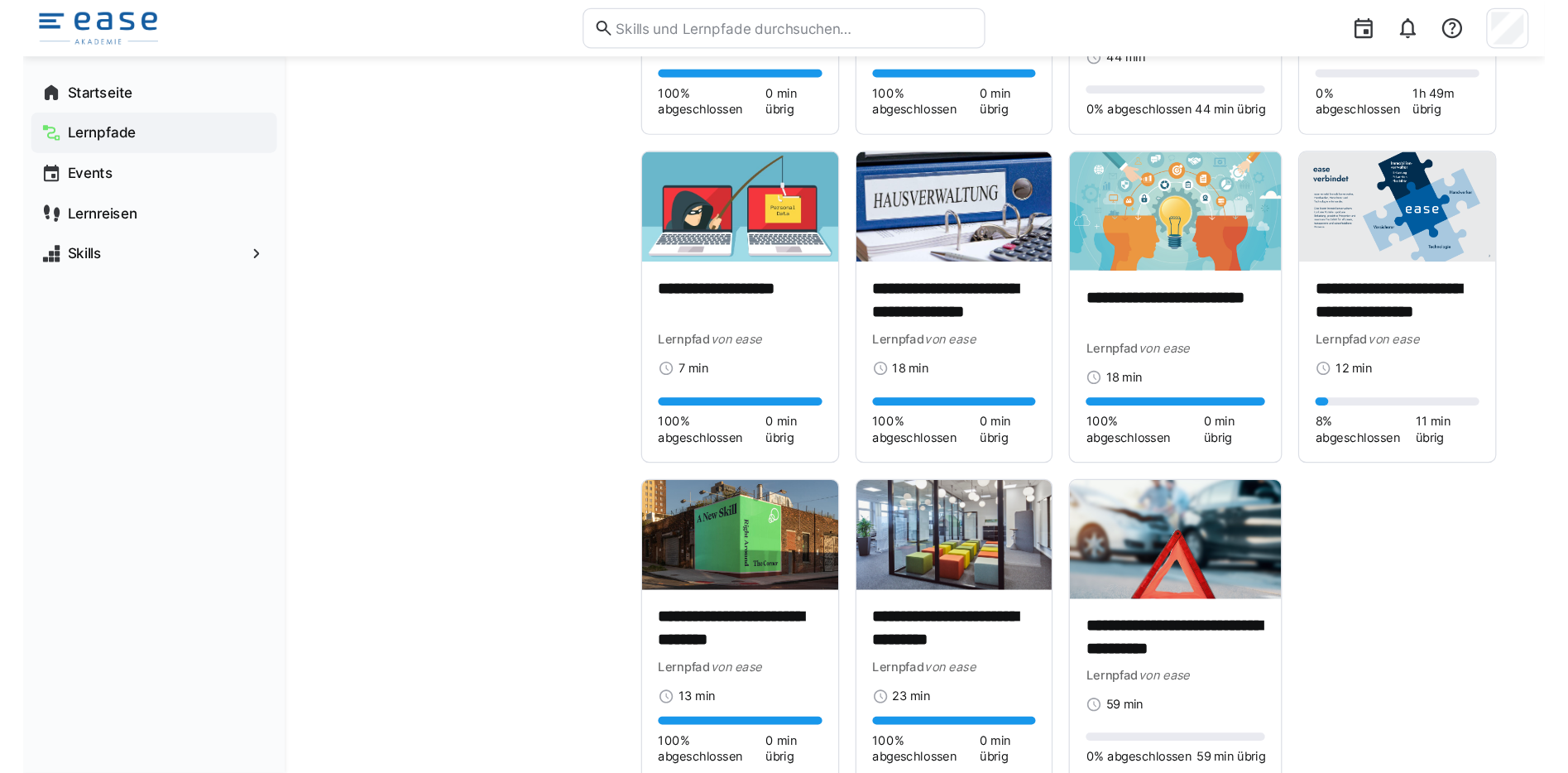 scroll, scrollTop: 1021, scrollLeft: 0, axis: vertical 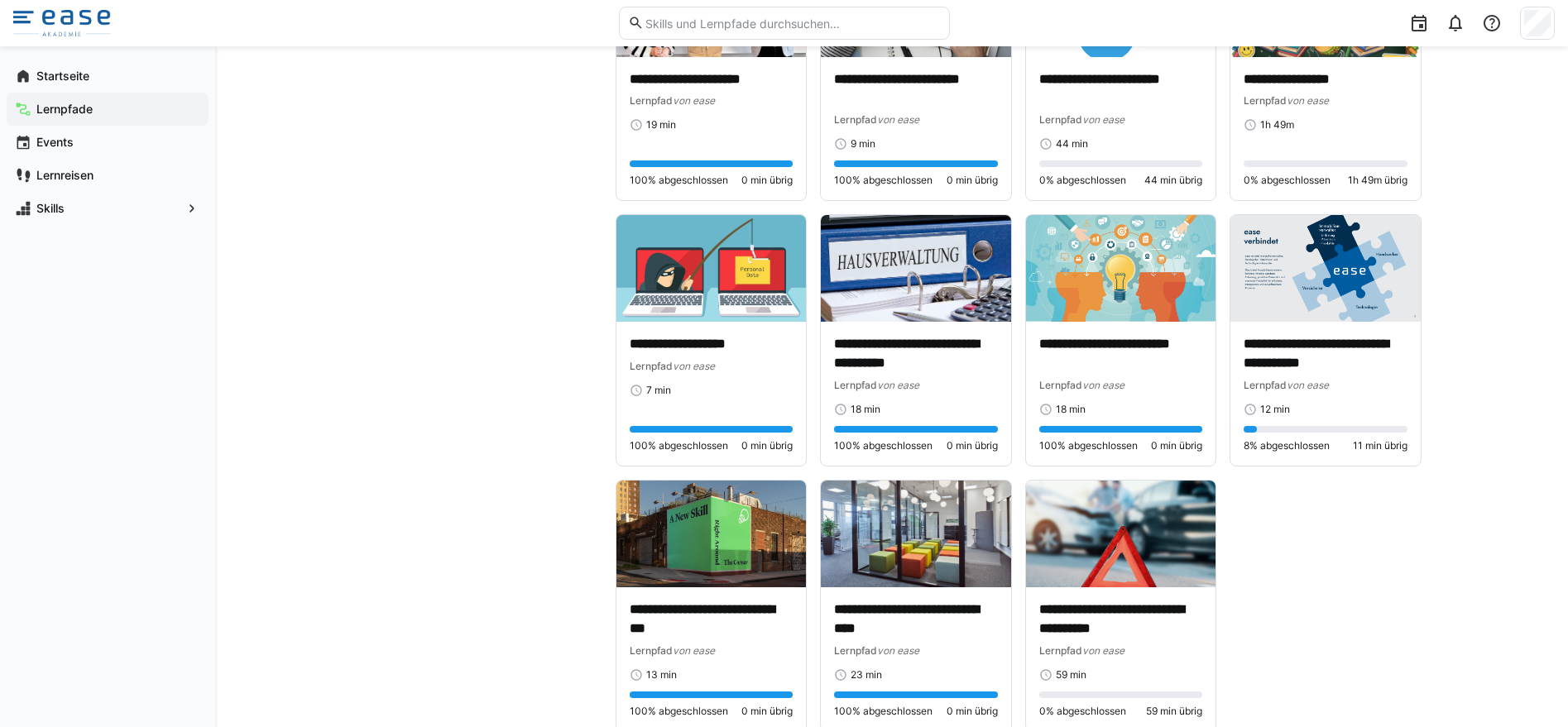 click on "**********" 